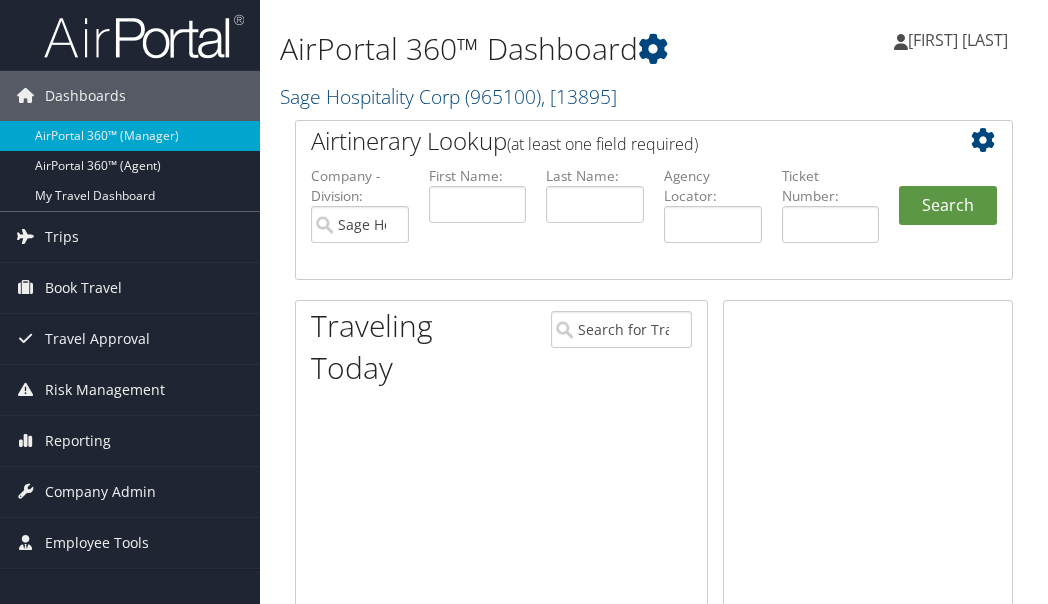 scroll, scrollTop: 0, scrollLeft: 0, axis: both 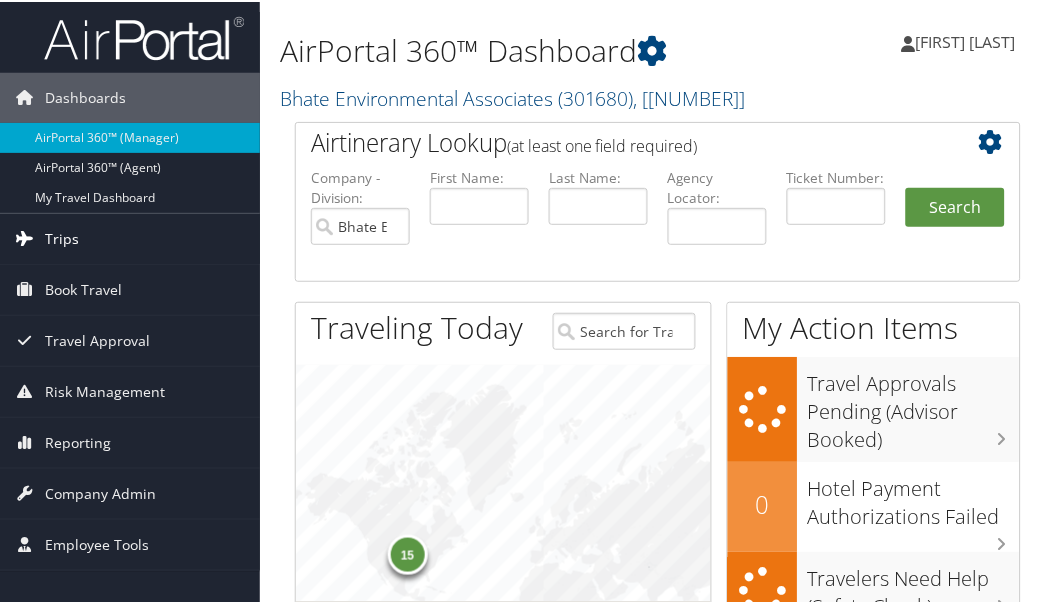 click on "Trips" at bounding box center [62, 237] 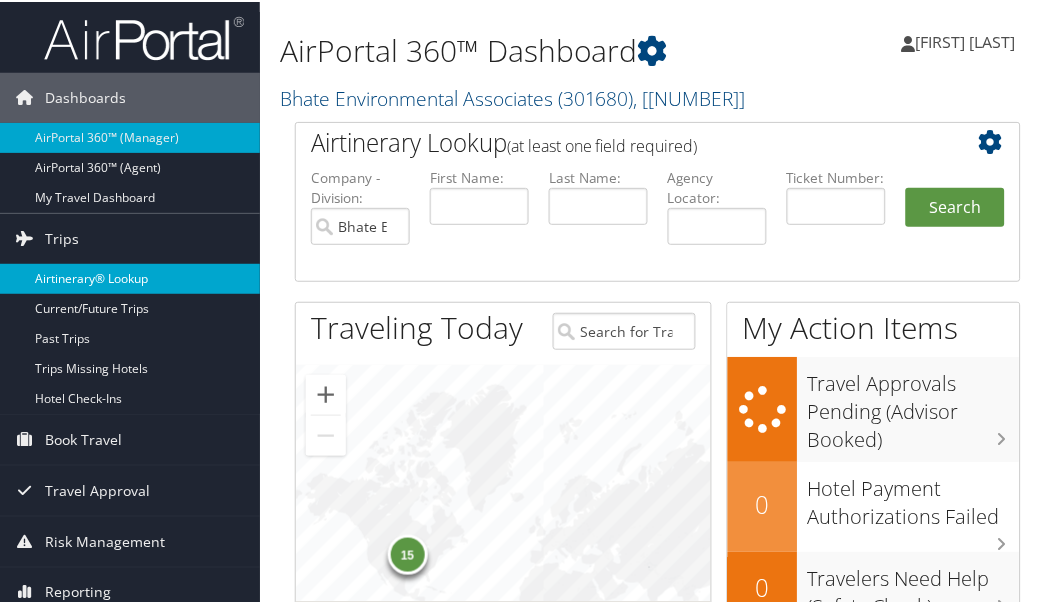 click on "Airtinerary® Lookup" at bounding box center [130, 277] 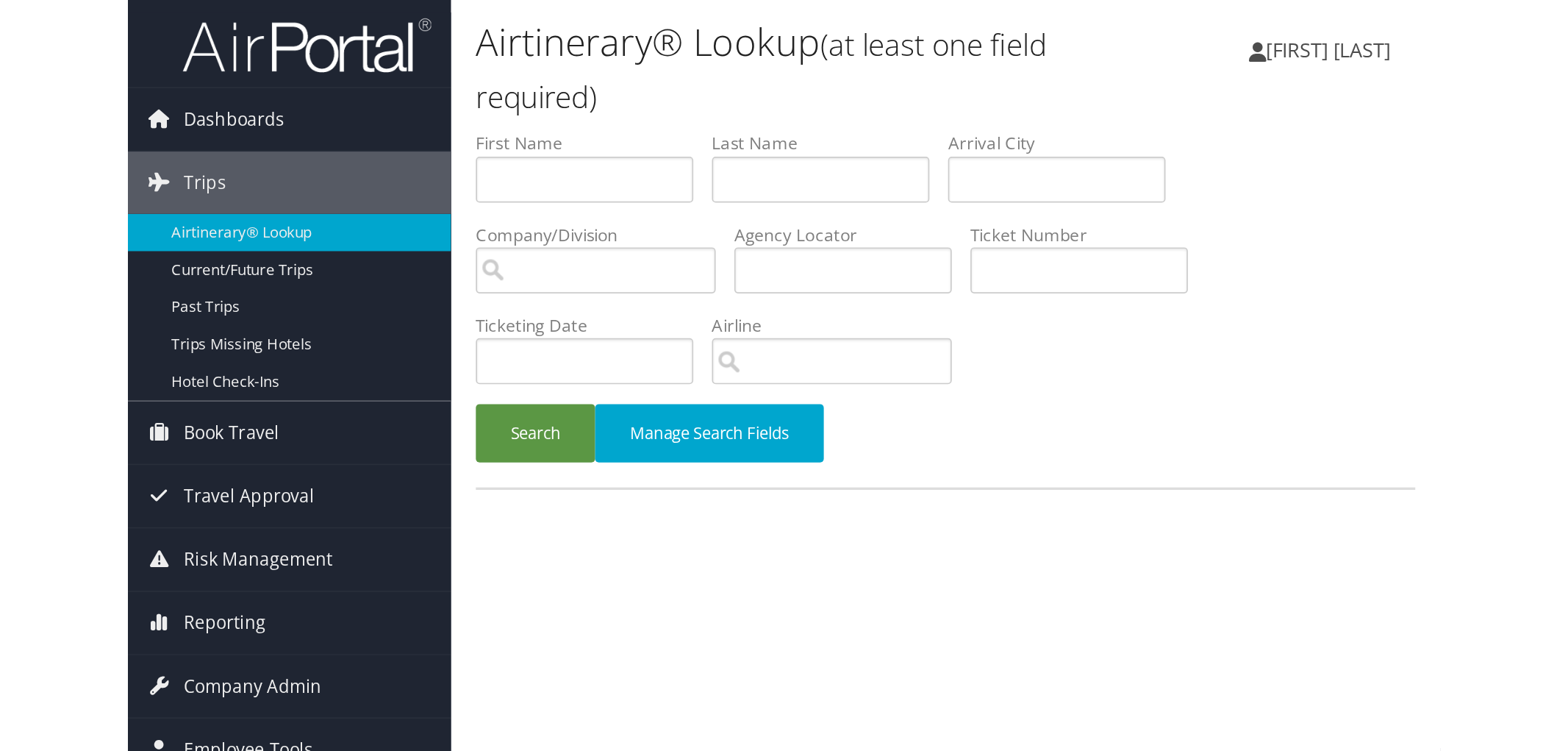 scroll, scrollTop: 0, scrollLeft: 0, axis: both 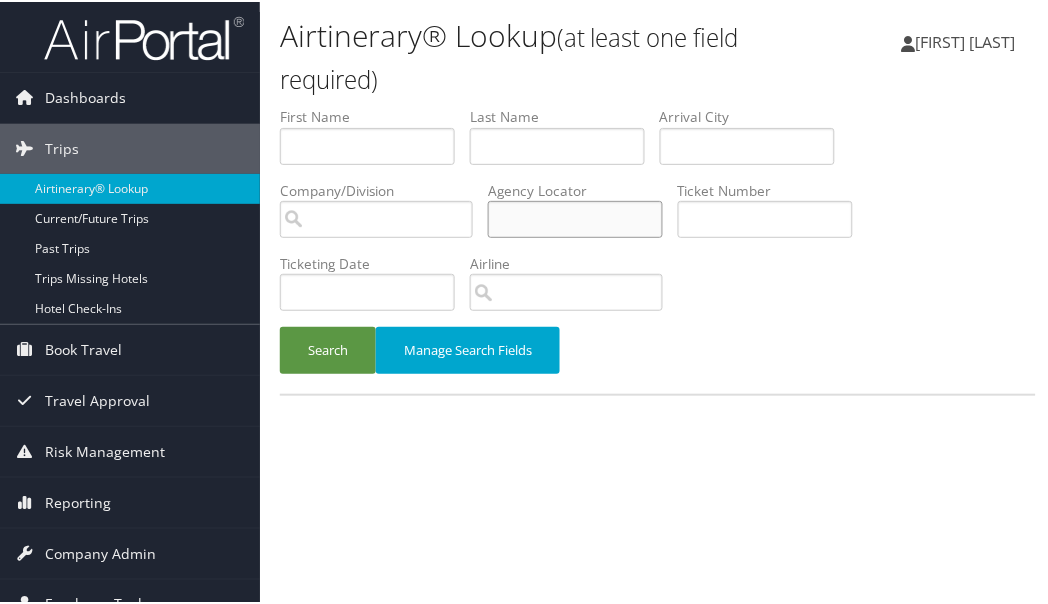 click at bounding box center [575, 217] 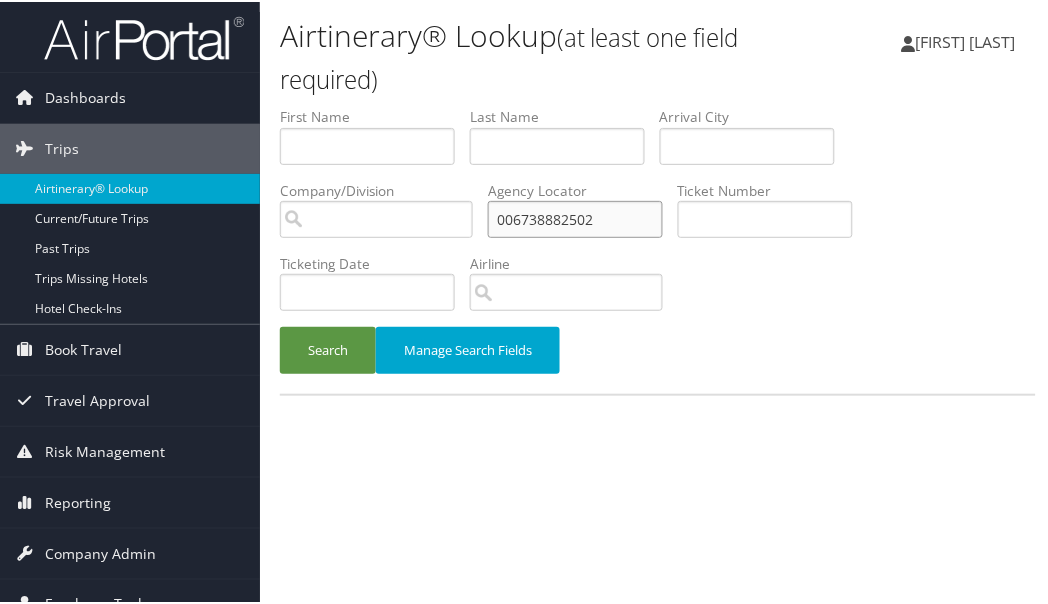 type on "006738882502" 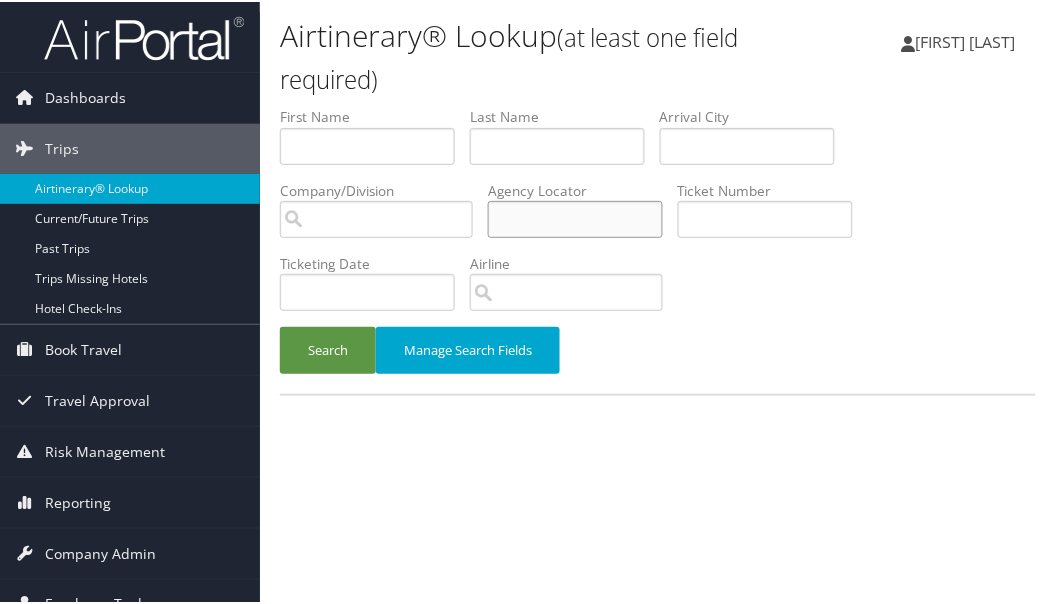 type 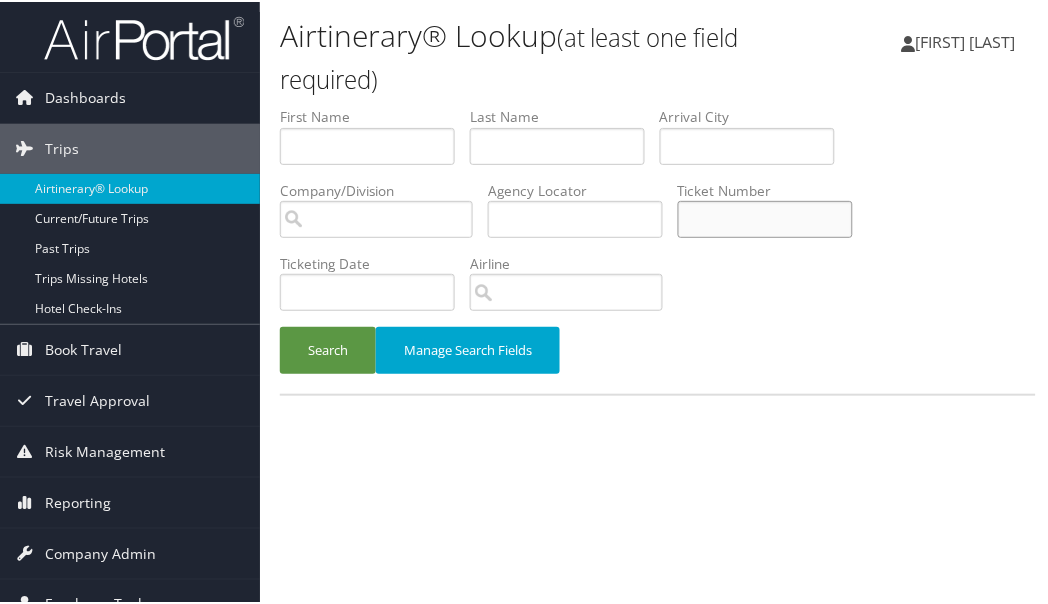 paste on "006738882502" 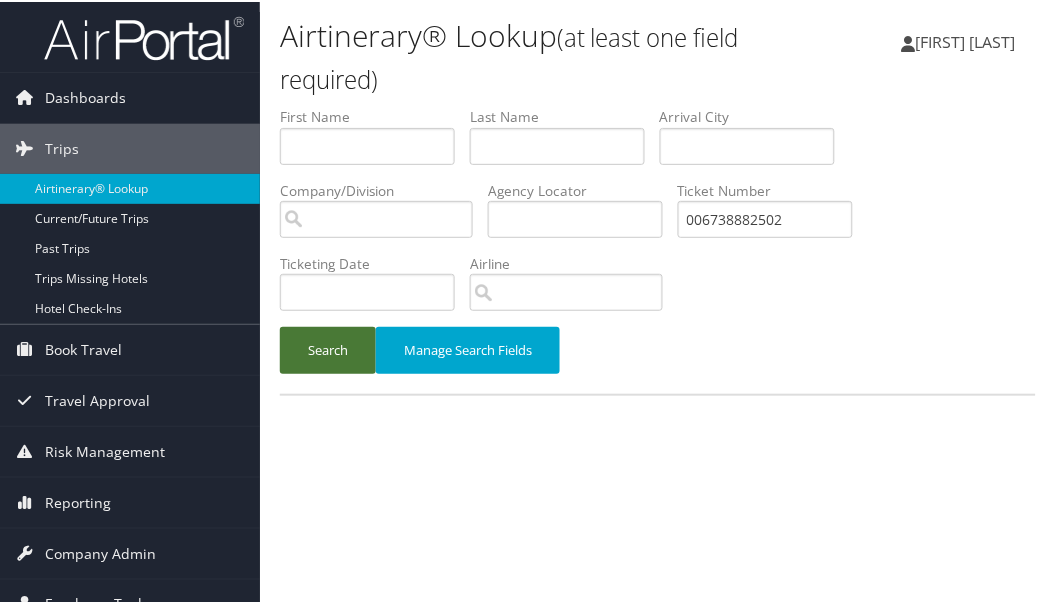 click on "Search" at bounding box center (328, 348) 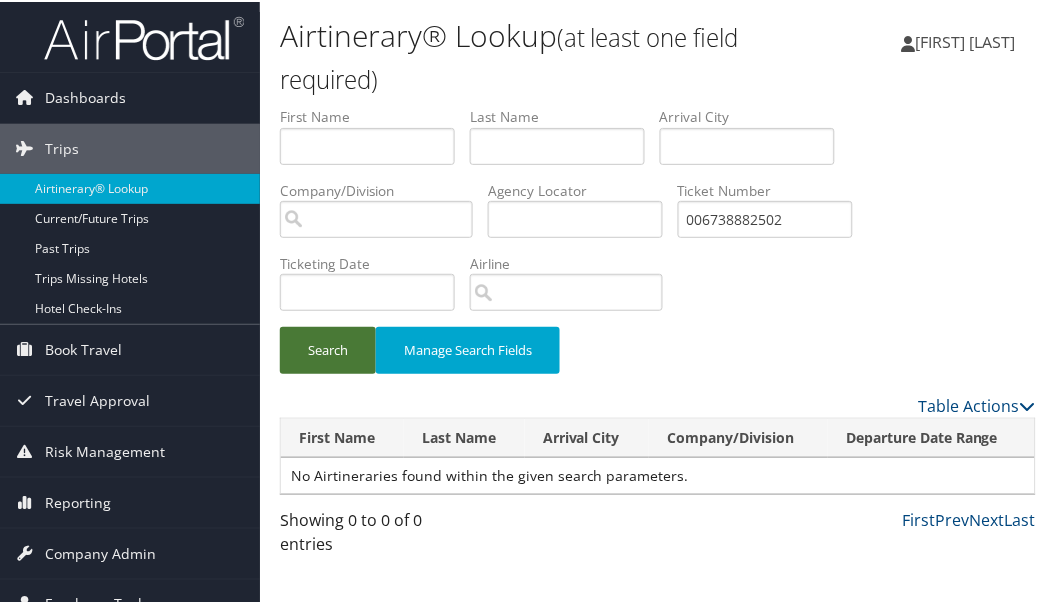 click on "Search" at bounding box center [328, 348] 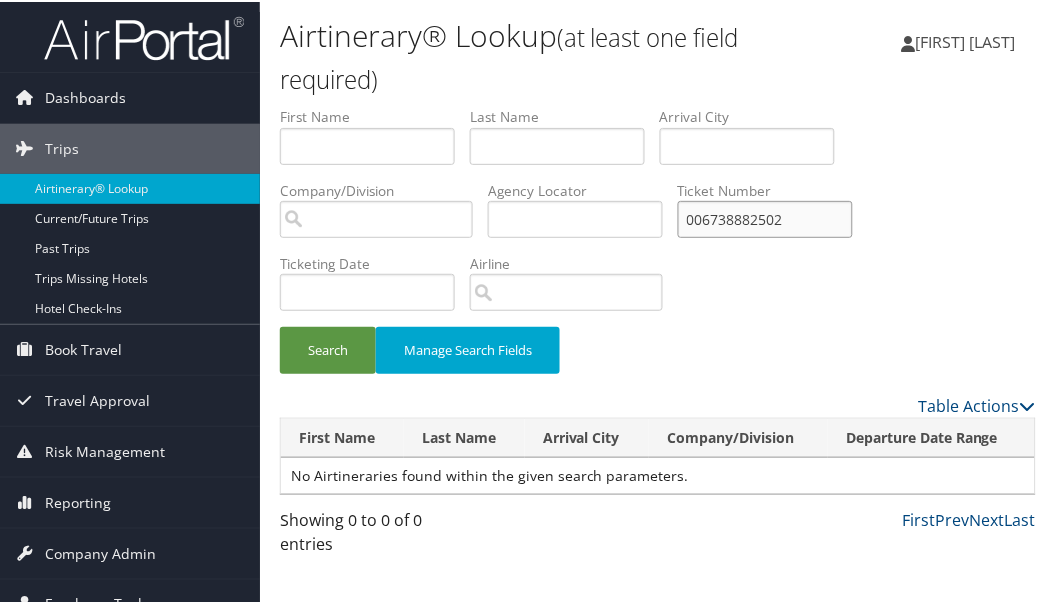 drag, startPoint x: 817, startPoint y: 222, endPoint x: 467, endPoint y: 221, distance: 350.00143 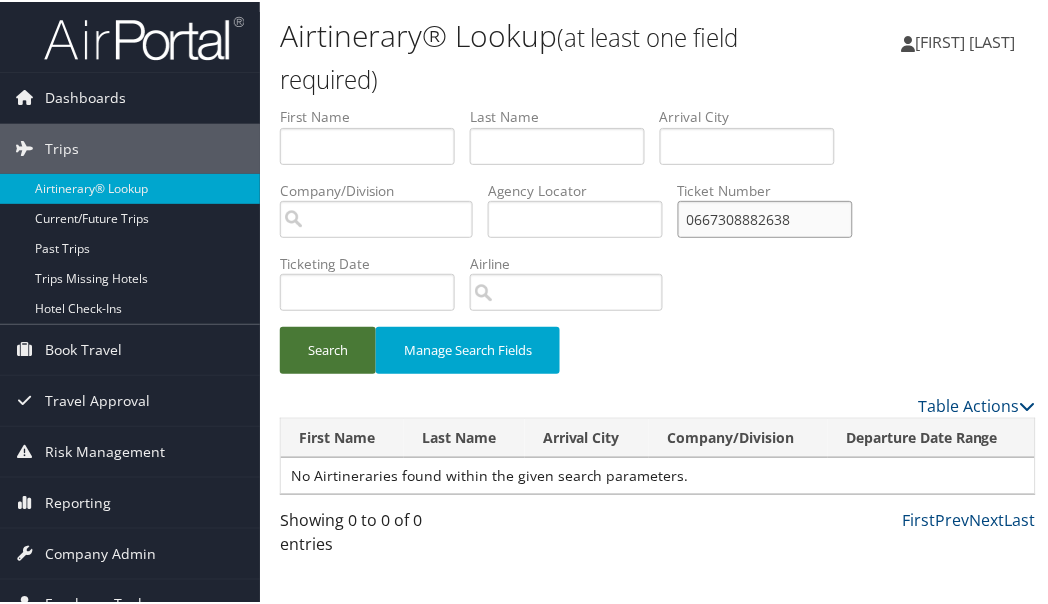 type on "0667308882638" 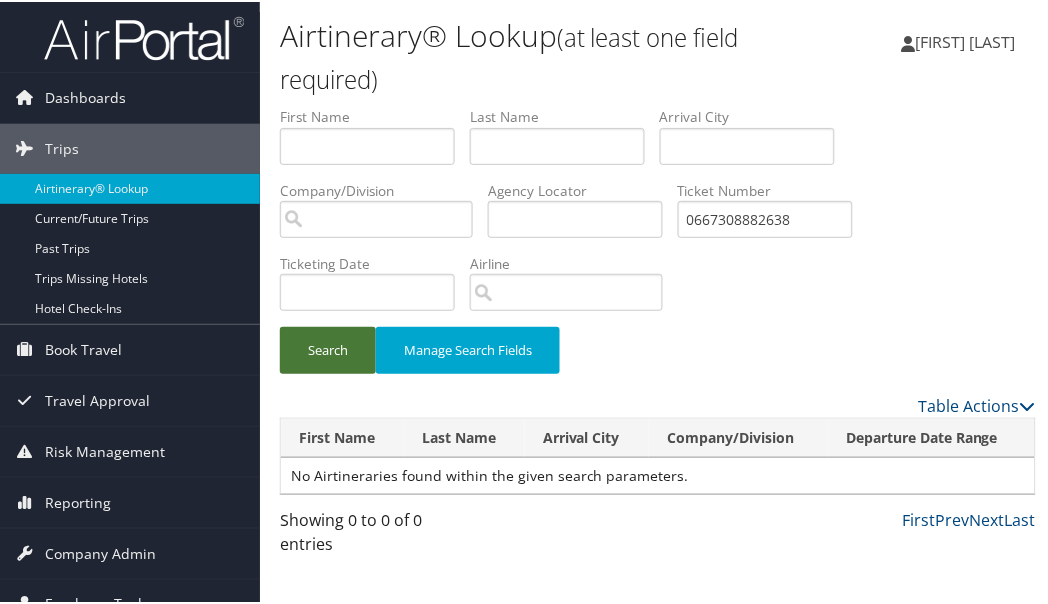 click on "Search" at bounding box center [328, 348] 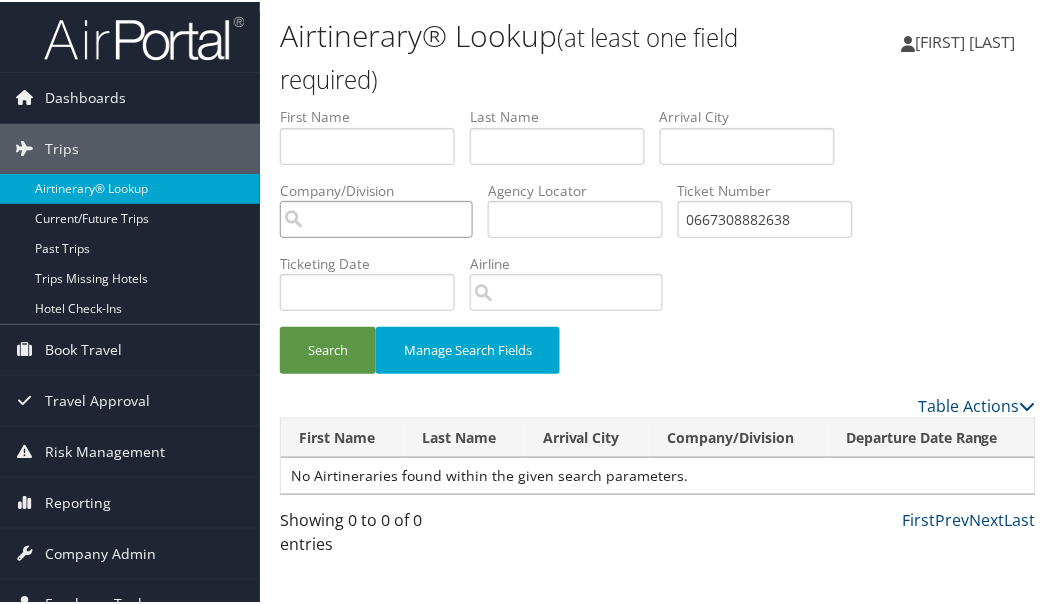 click at bounding box center (376, 217) 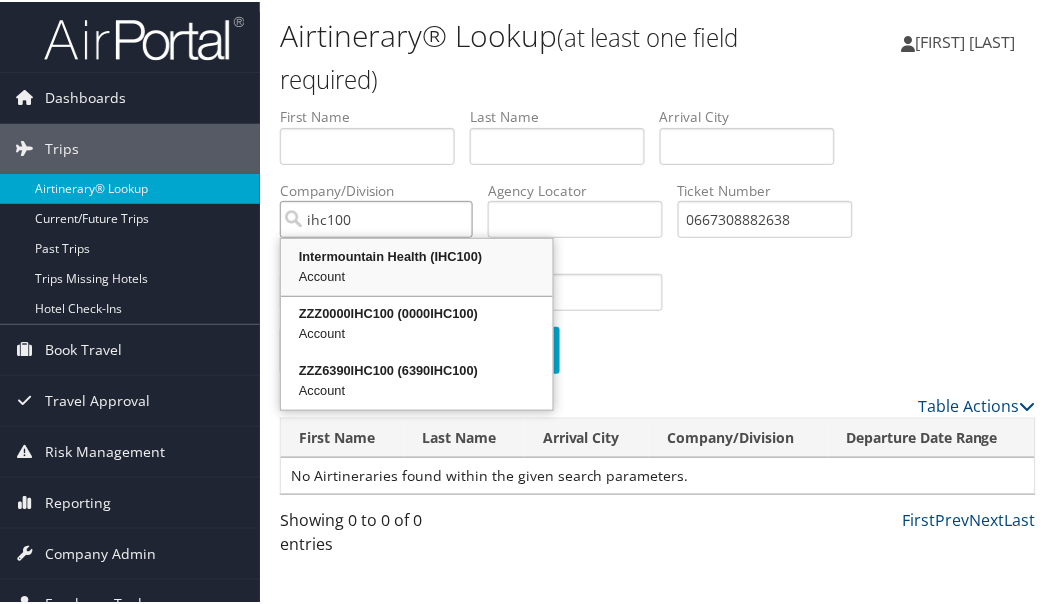 click on "Intermountain Health (IHC100)" at bounding box center (417, 255) 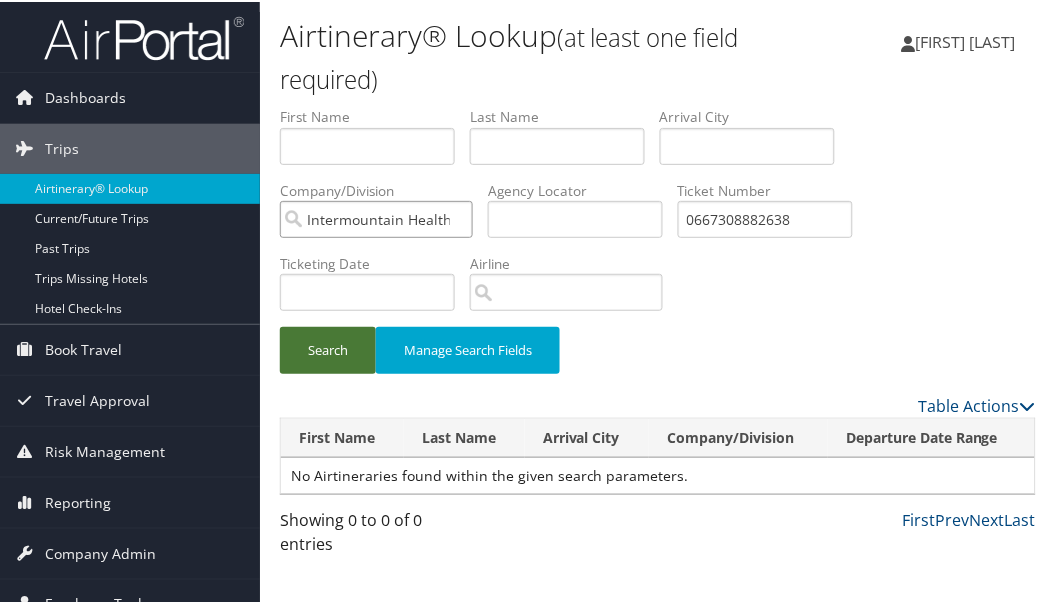 type on "Intermountain Health" 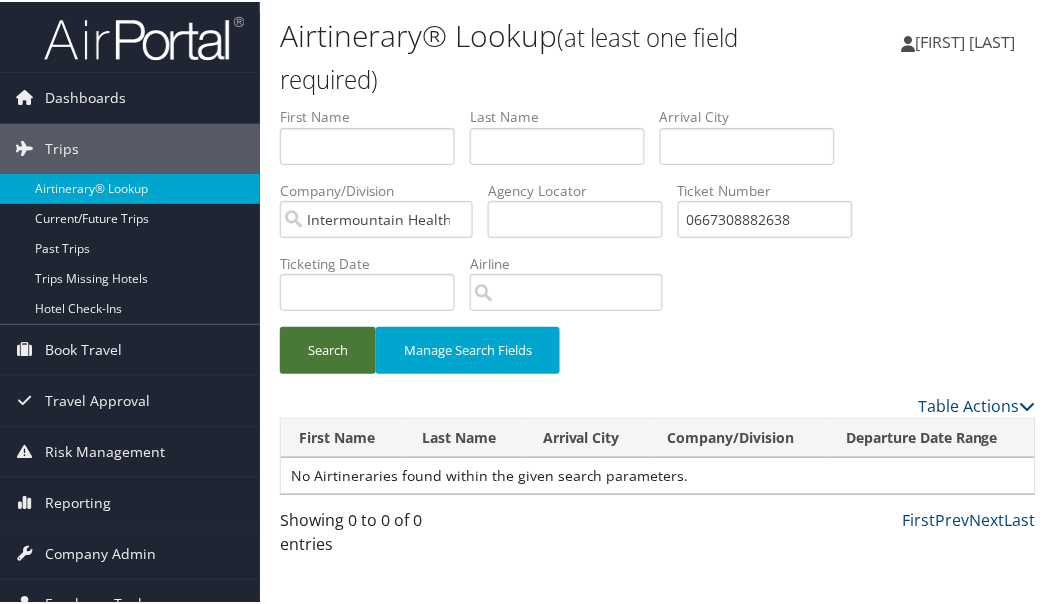 click on "Search" at bounding box center [328, 348] 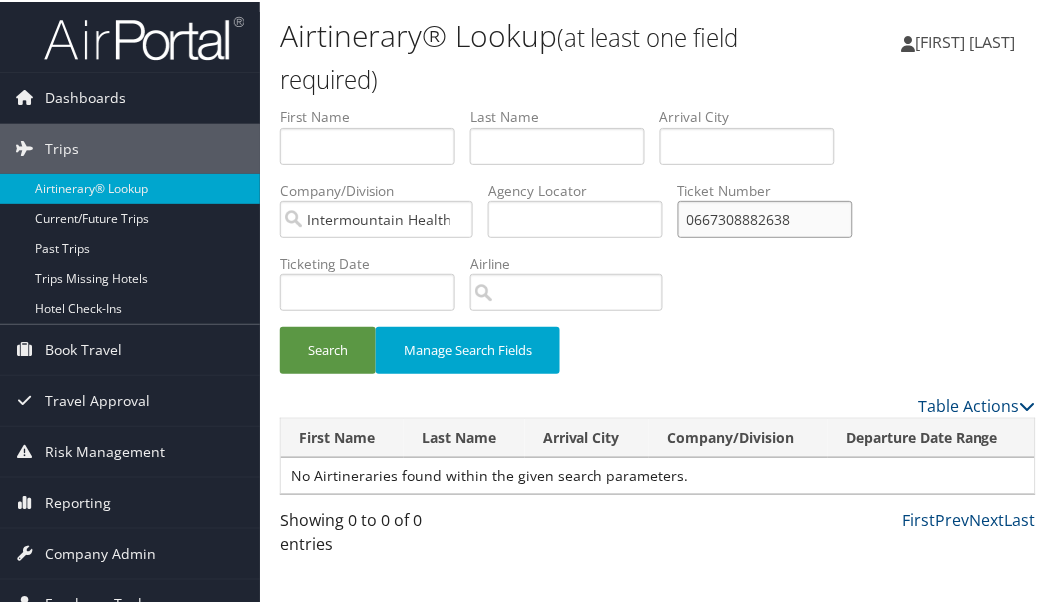 drag, startPoint x: 746, startPoint y: 221, endPoint x: 466, endPoint y: 236, distance: 280.4015 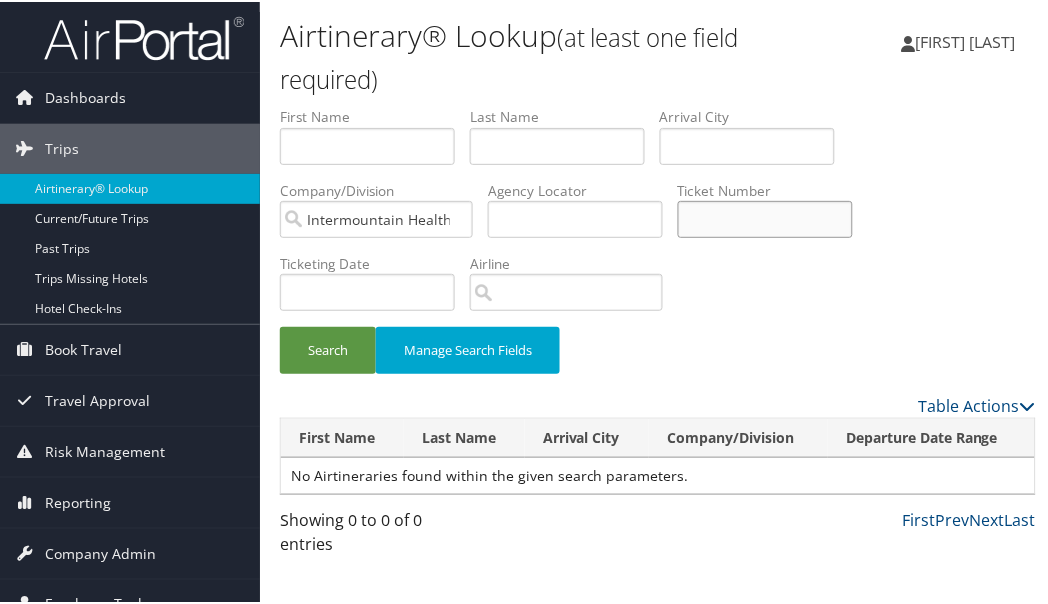 type 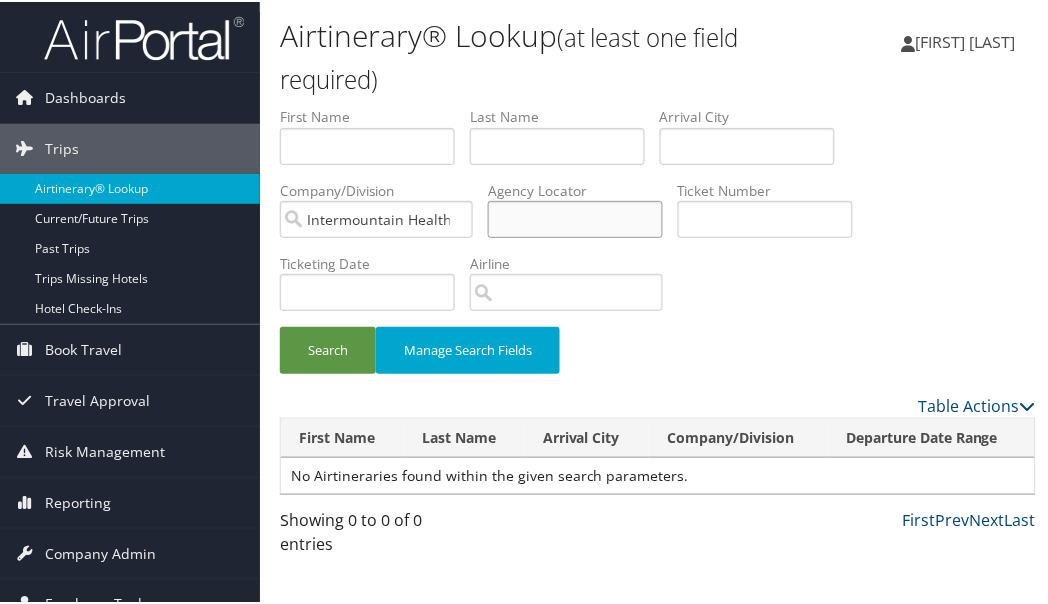 paste on "CPKWR6" 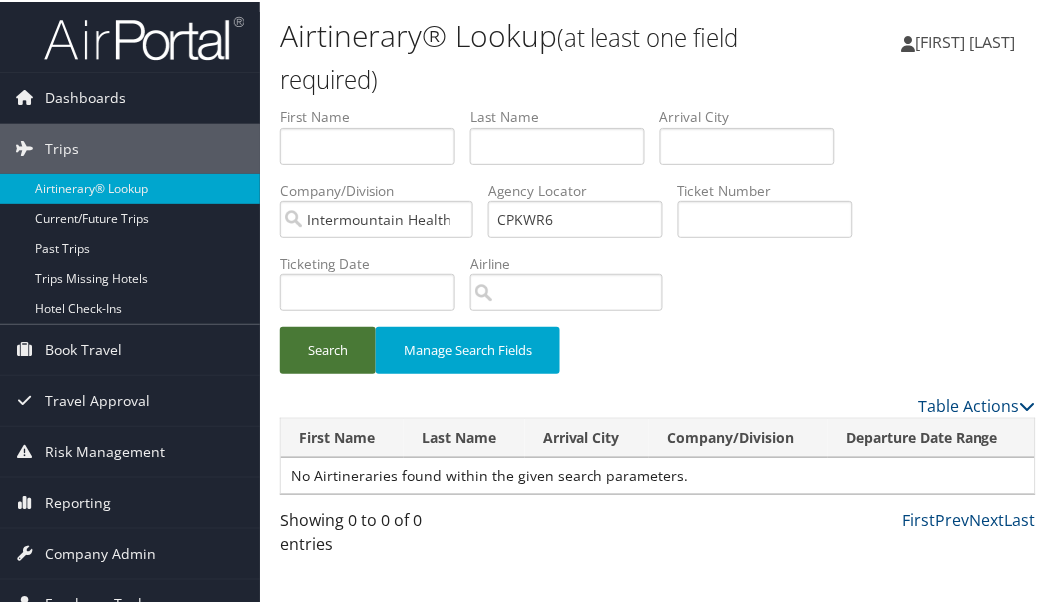 click on "Search" at bounding box center (328, 348) 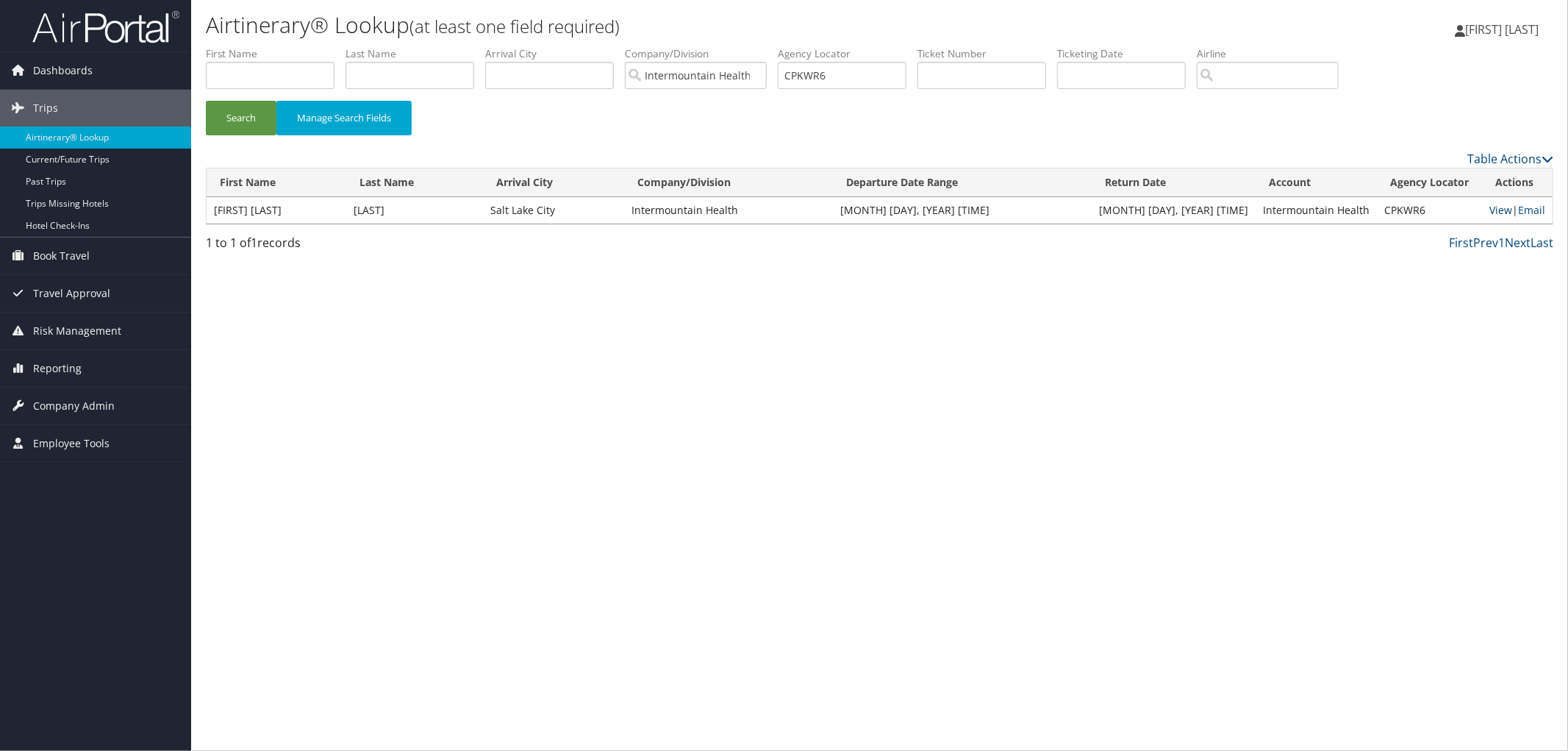click on "View" at bounding box center [1500, 210] 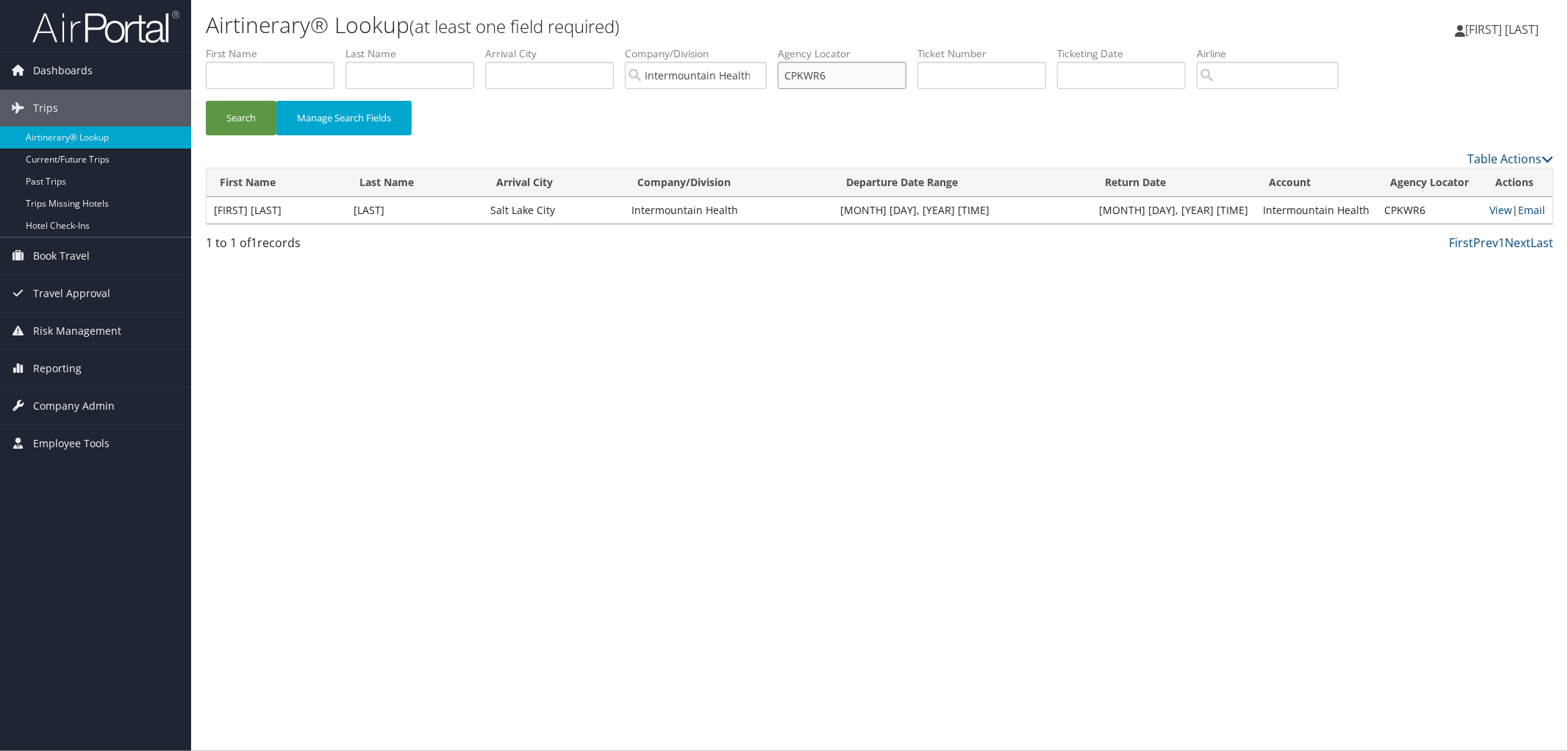 drag, startPoint x: 893, startPoint y: 71, endPoint x: 564, endPoint y: 74, distance: 329.01368 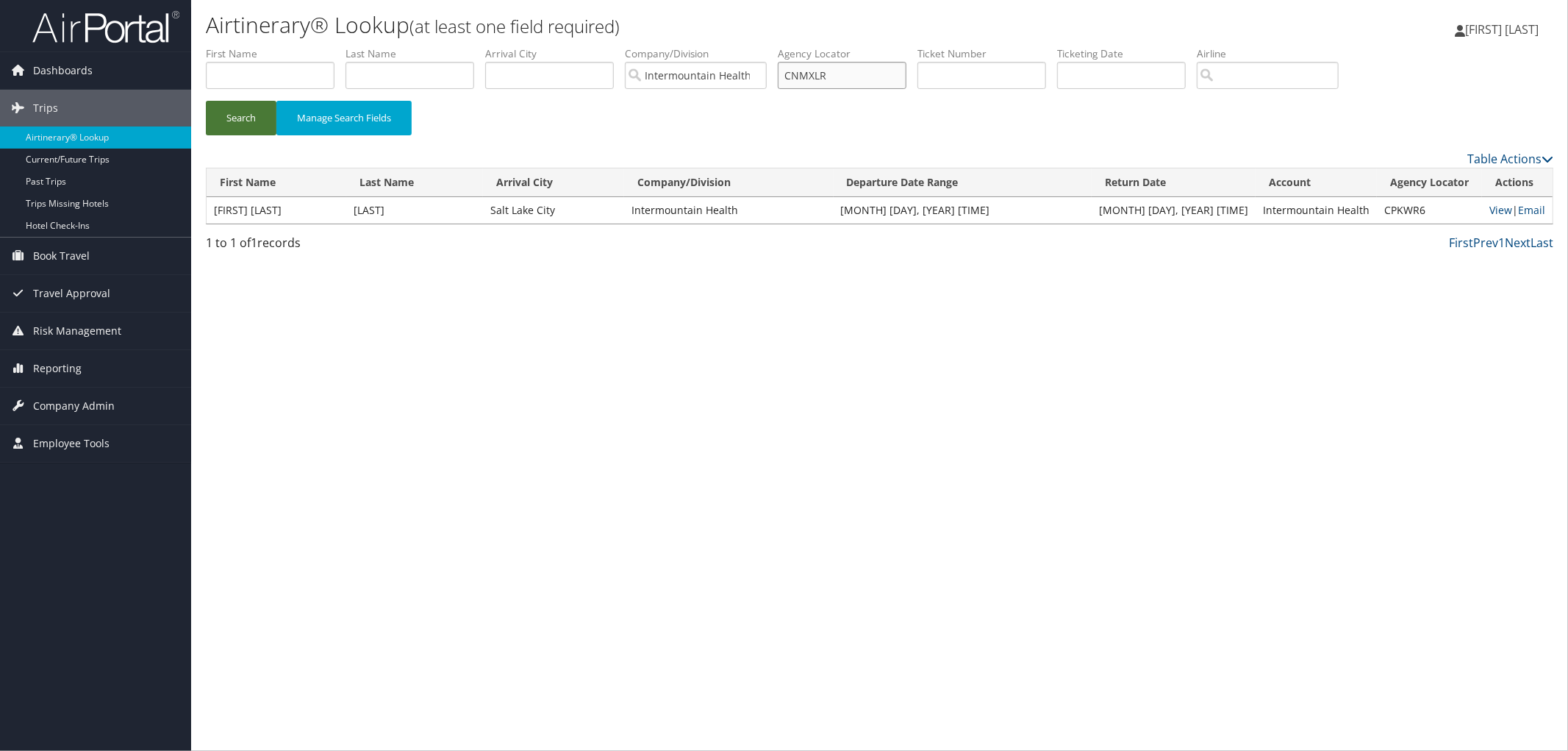 type on "CNMXLR" 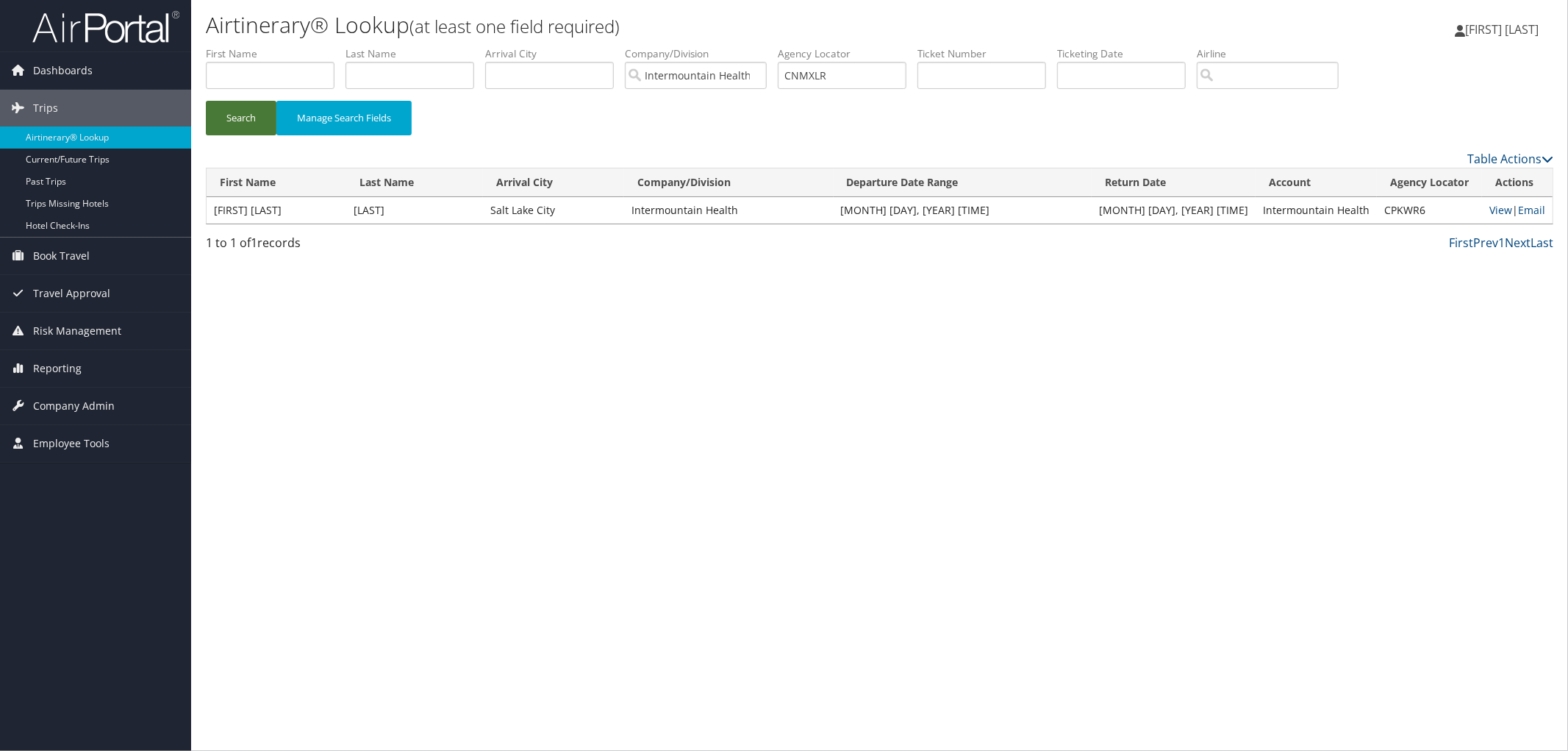 click on "Search" at bounding box center (241, 118) 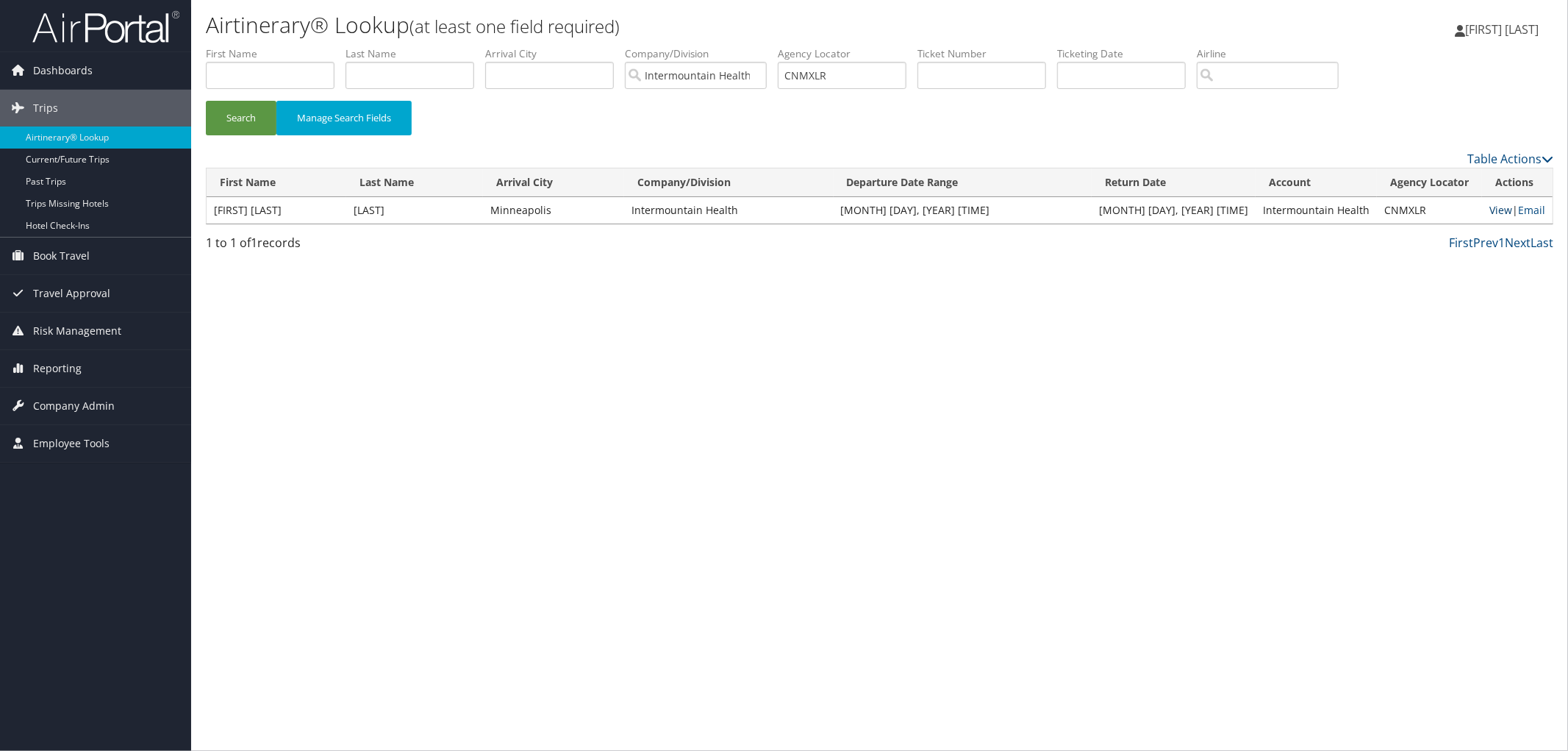 click on "View" at bounding box center (1500, 210) 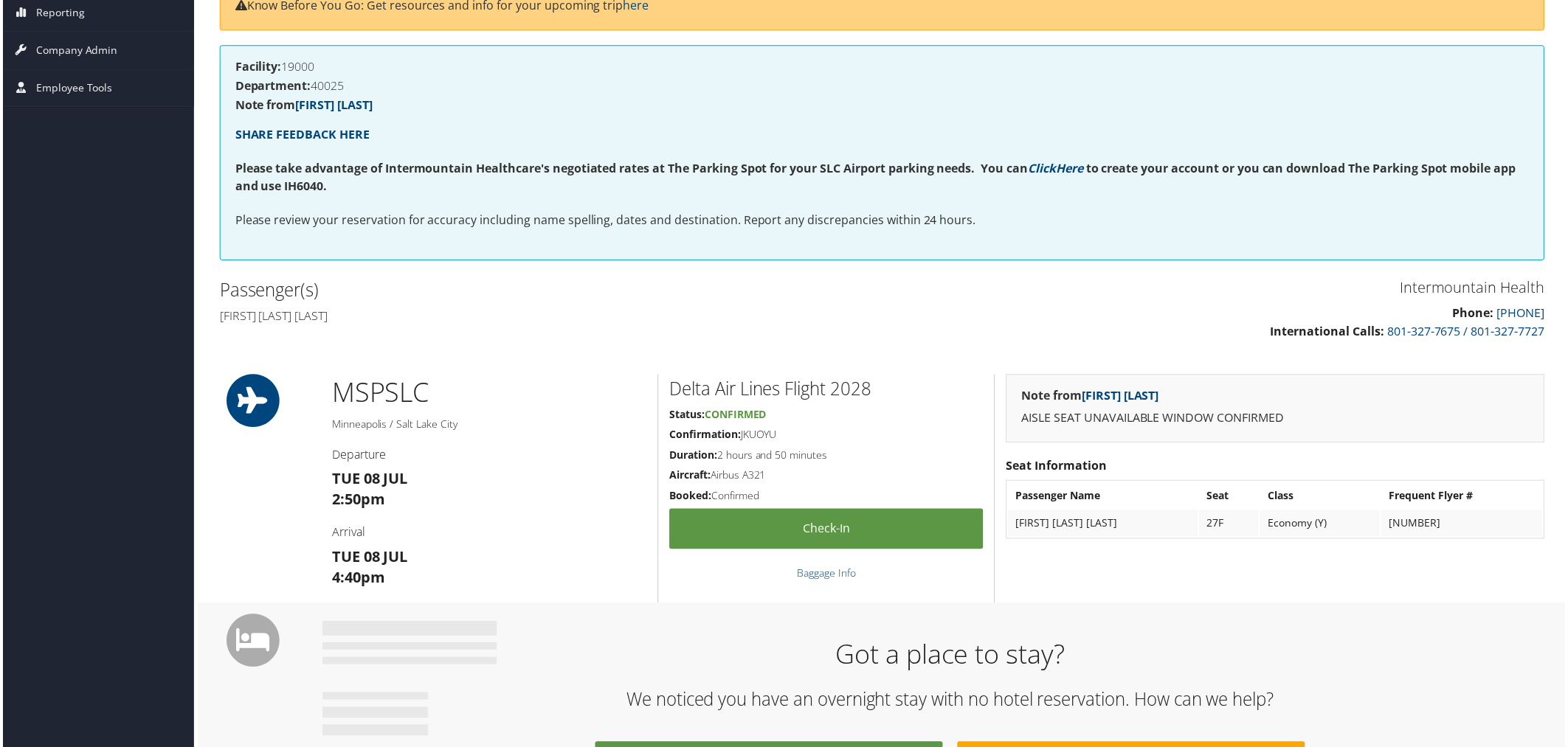 scroll, scrollTop: 0, scrollLeft: 0, axis: both 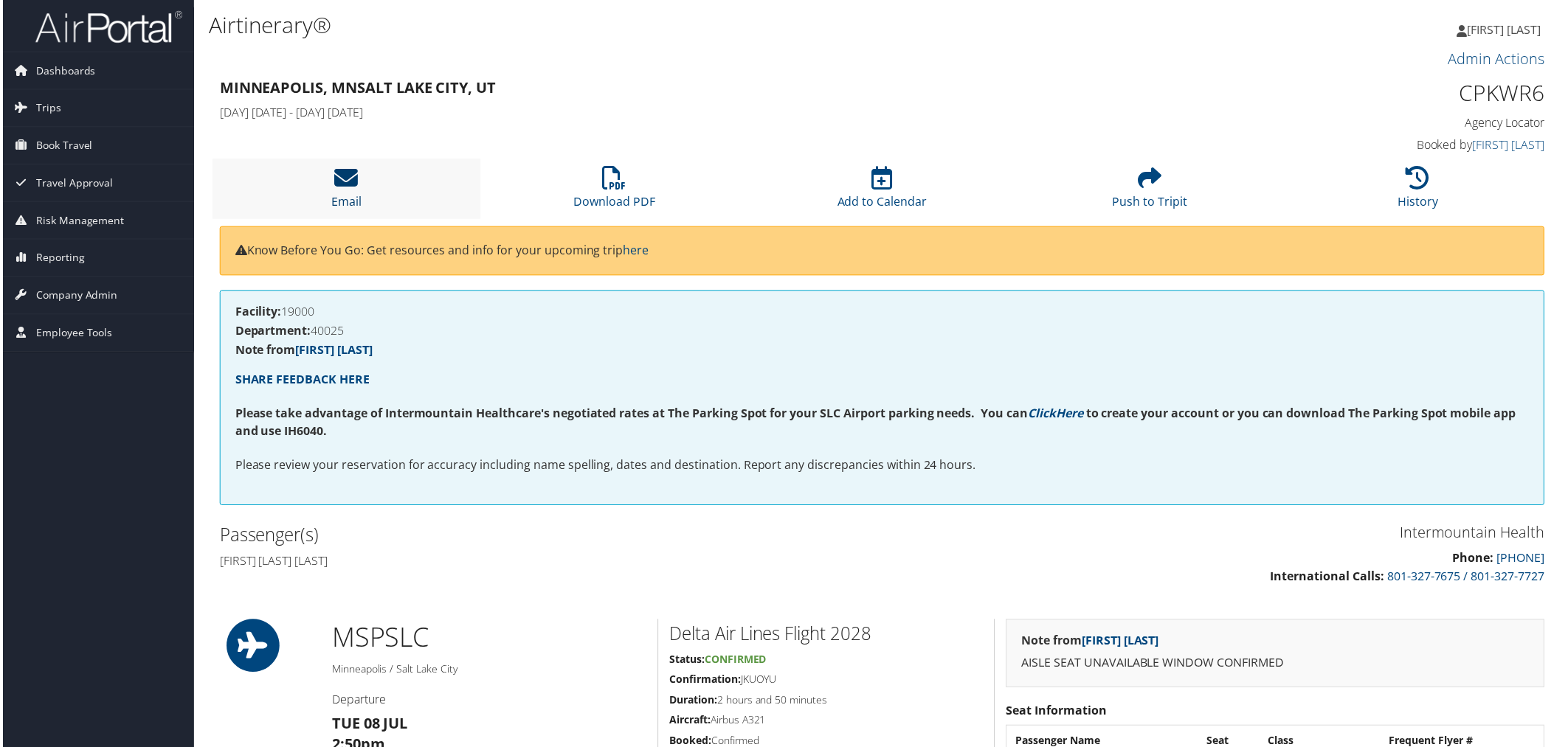 click at bounding box center [345, 178] 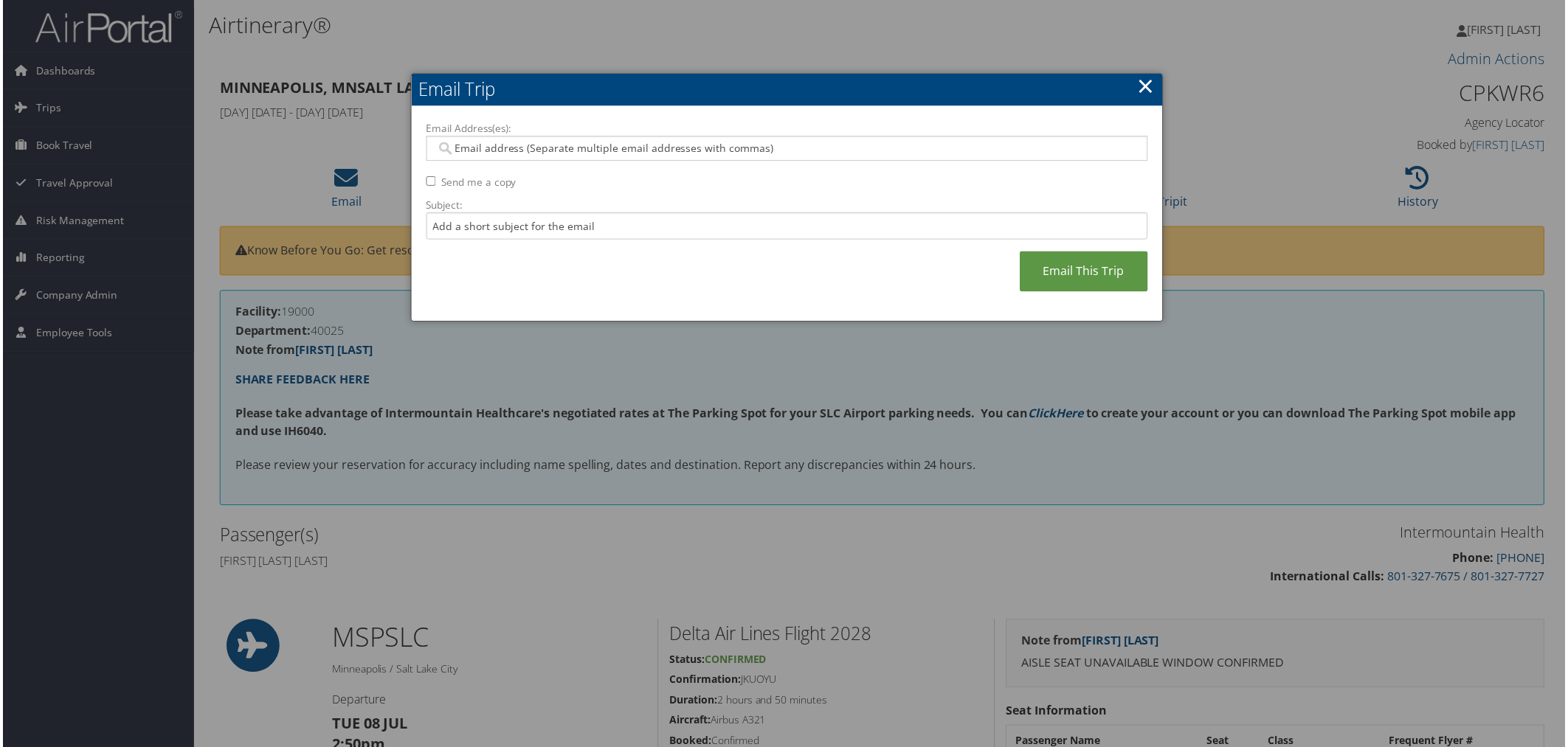 click at bounding box center [787, 149] 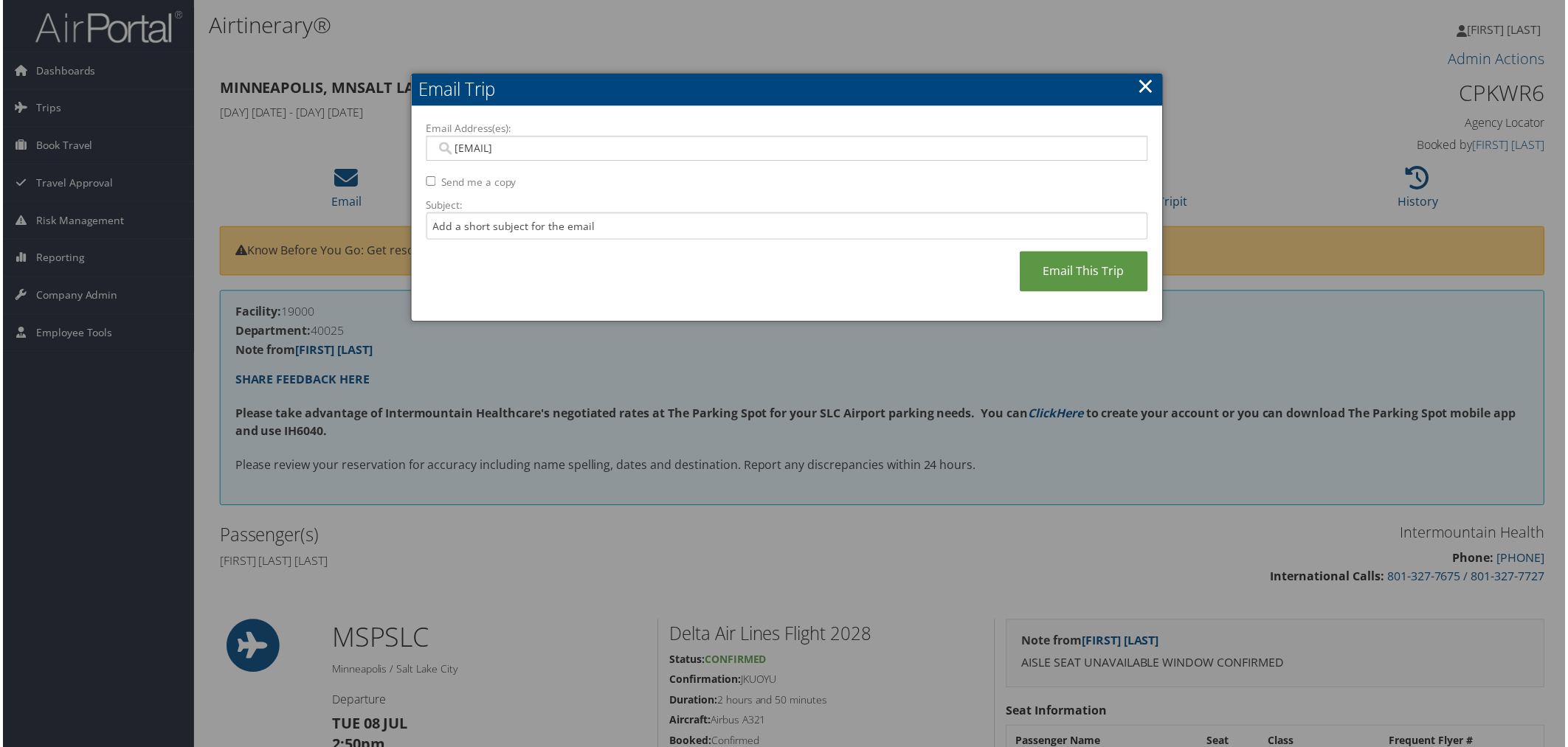 type on "[EMAIL]" 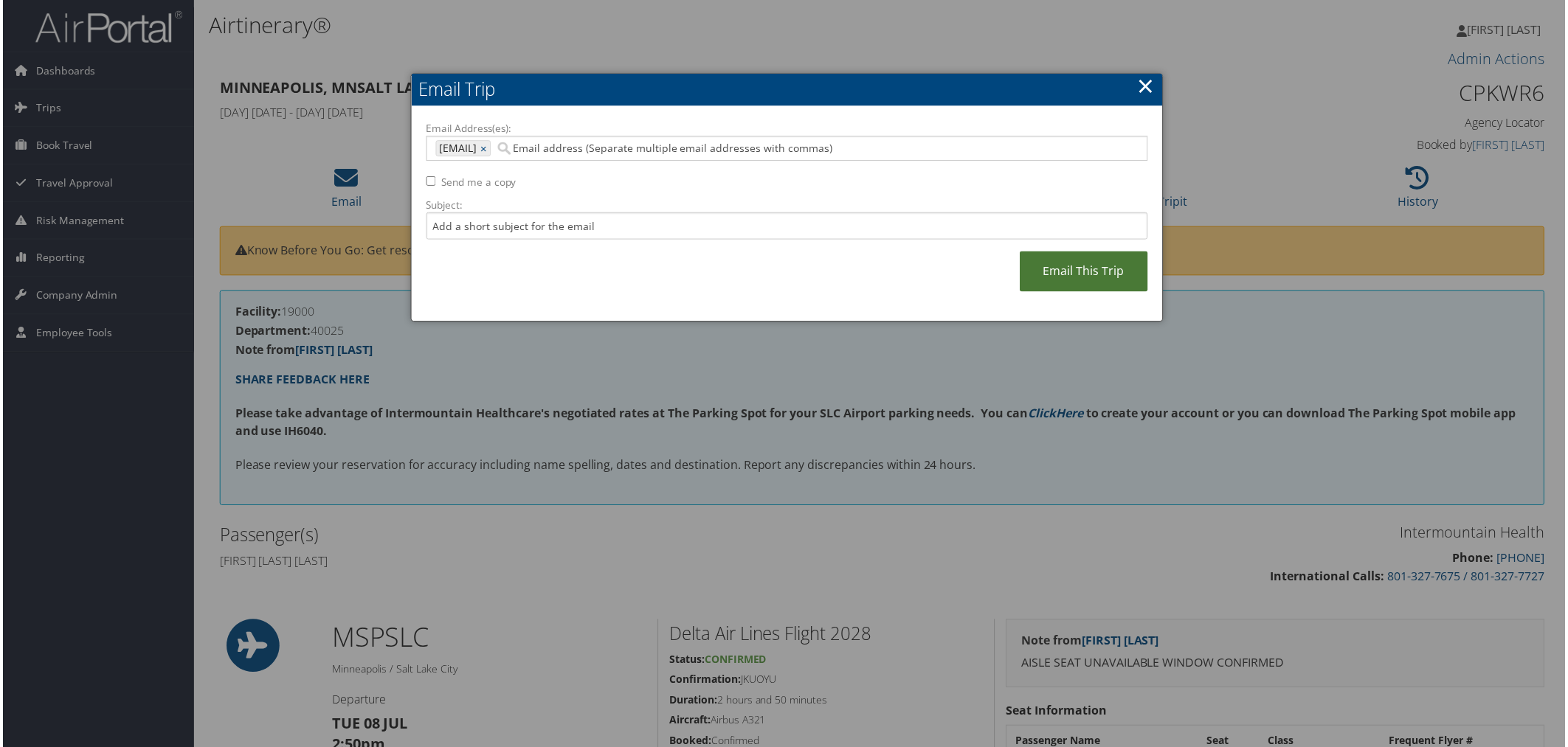 click on "Email This Trip" at bounding box center (1085, 272) 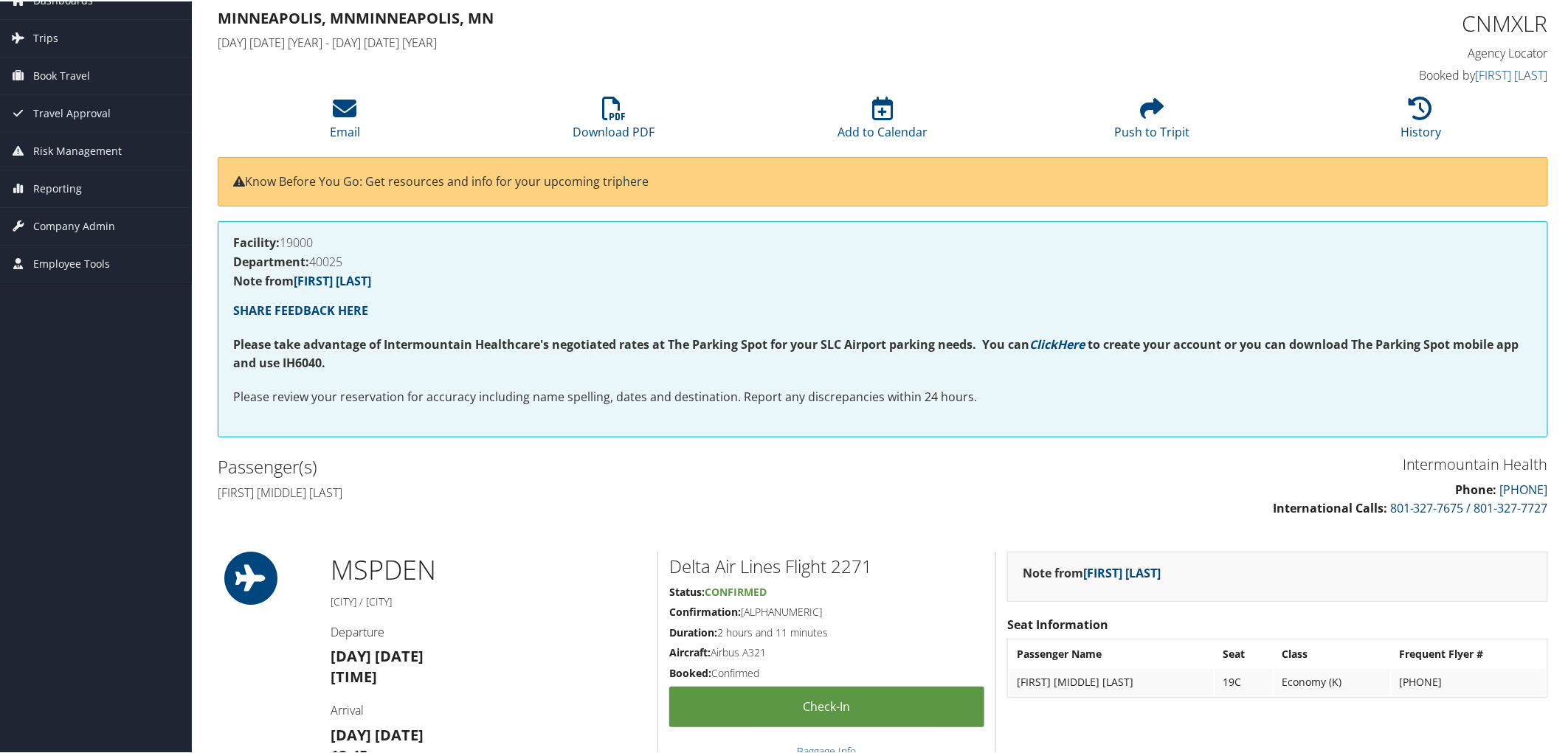 scroll, scrollTop: 0, scrollLeft: 0, axis: both 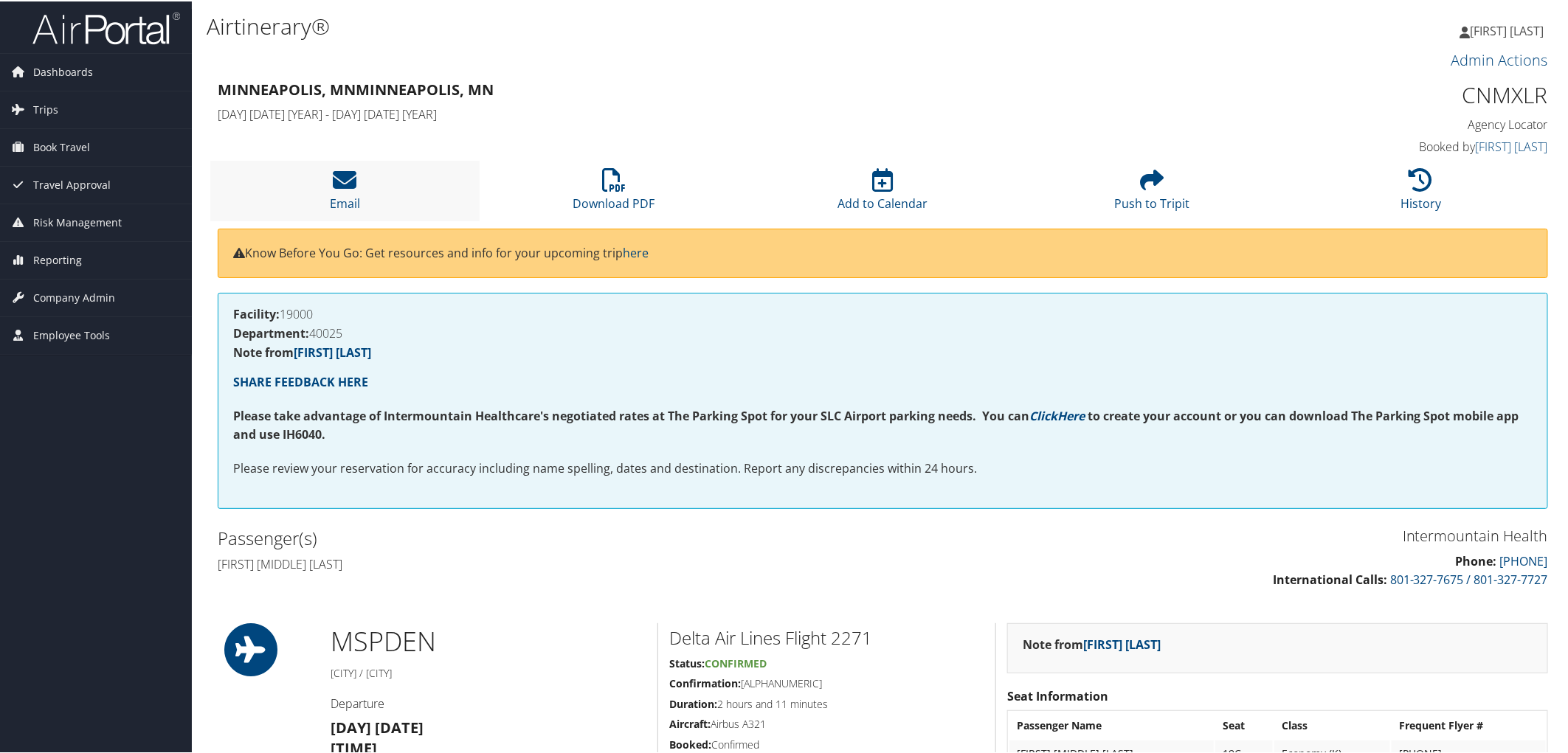 click on "Email" at bounding box center [345, 189] 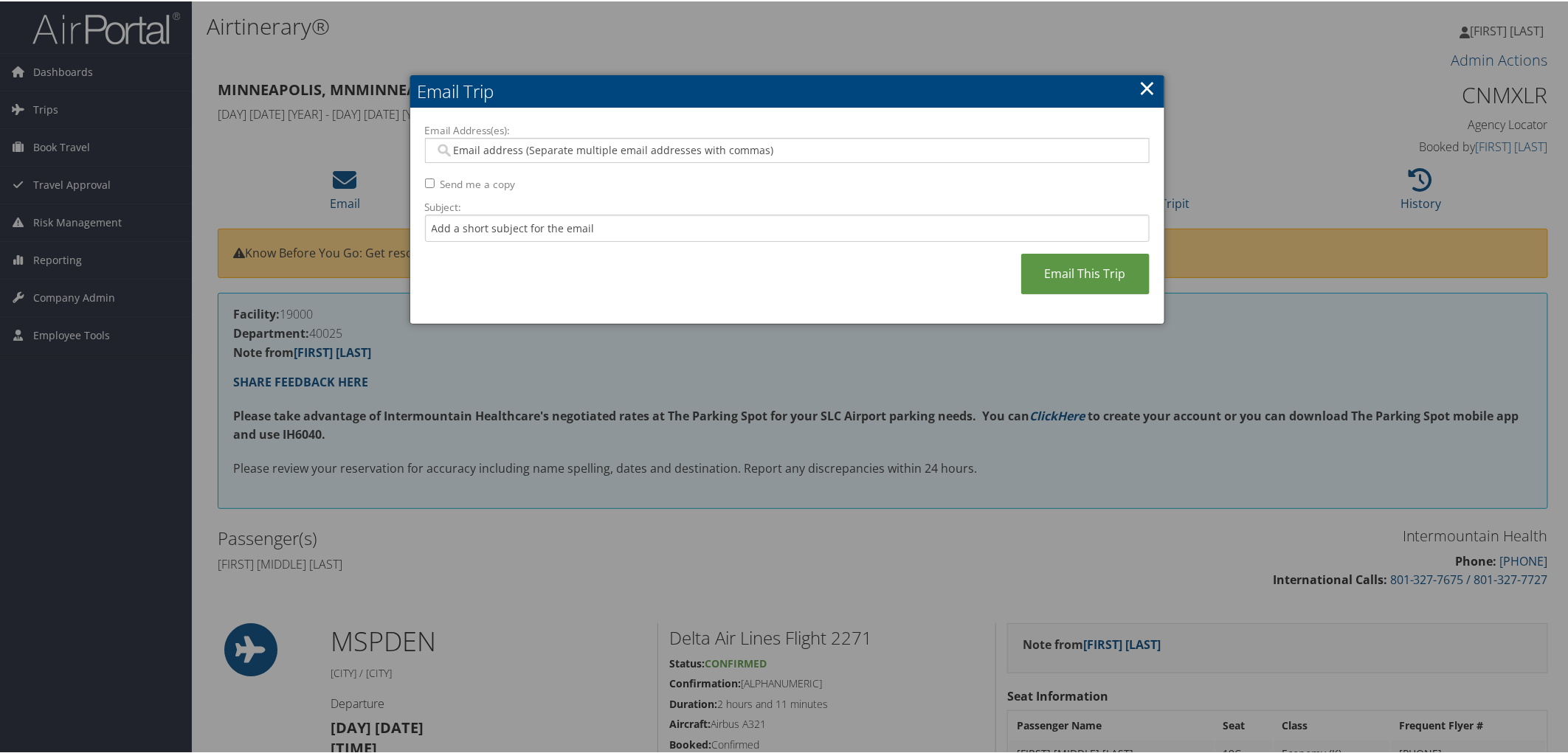drag, startPoint x: 484, startPoint y: 149, endPoint x: 527, endPoint y: 156, distance: 43.566042 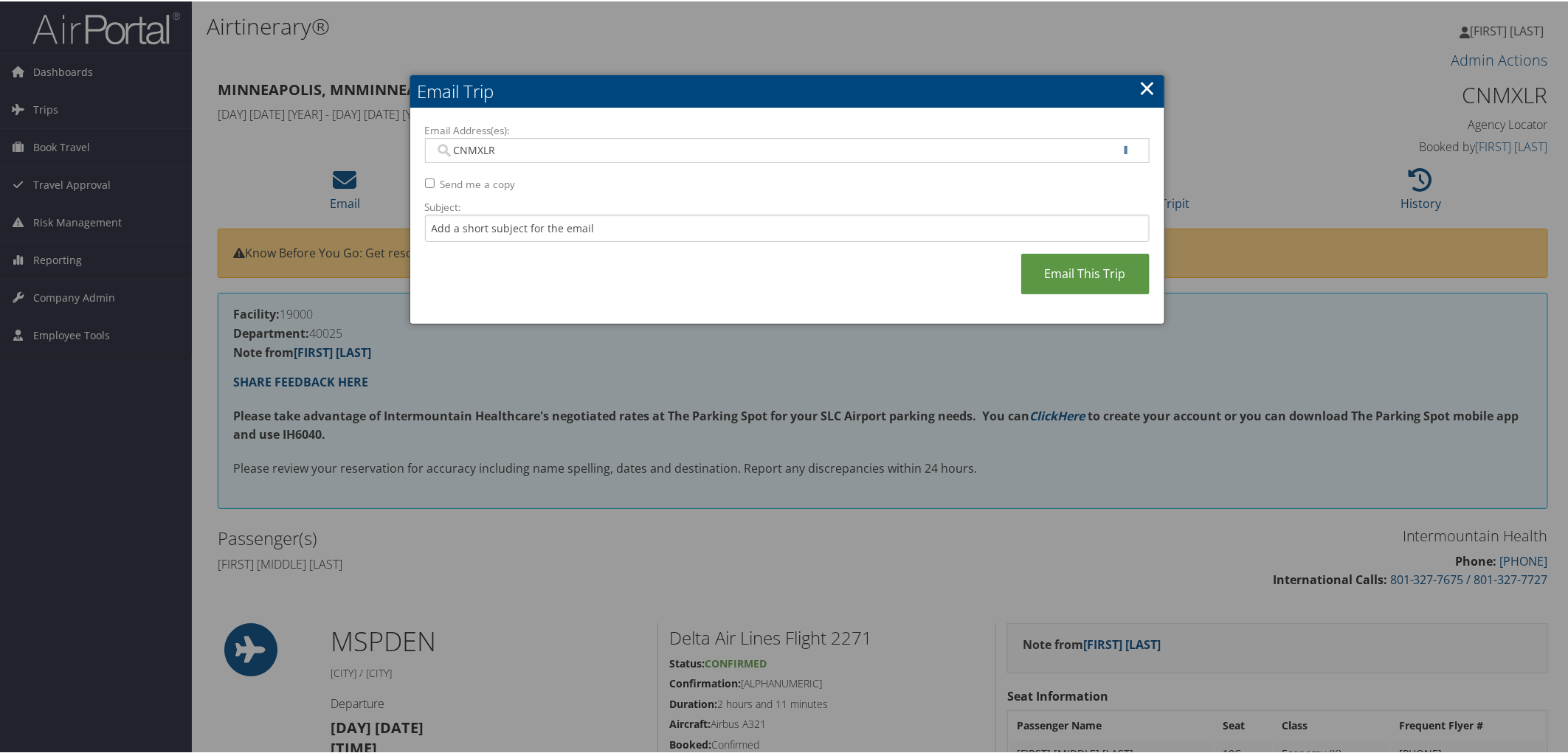 click on "CNMXLR" at bounding box center [787, 149] 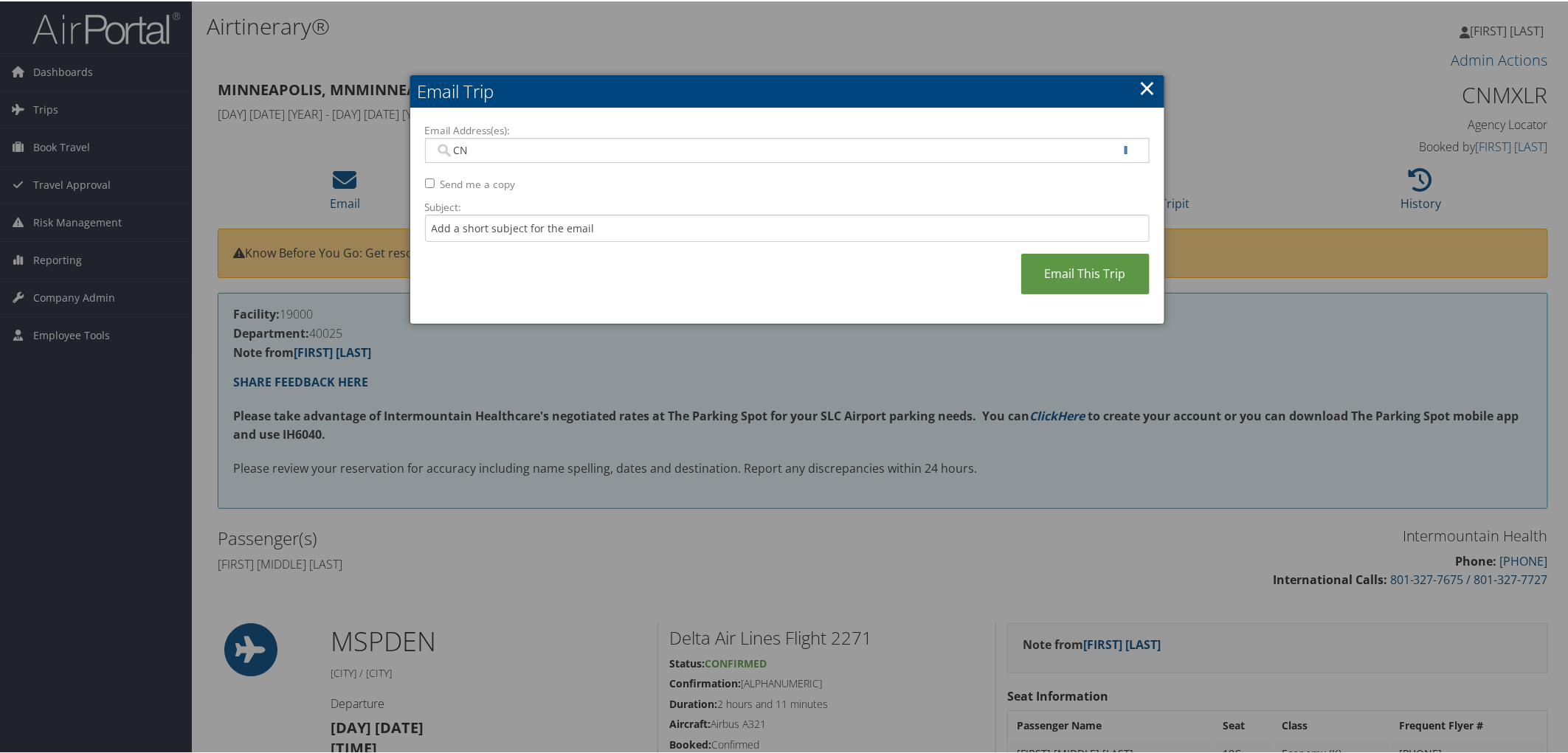 type on "C" 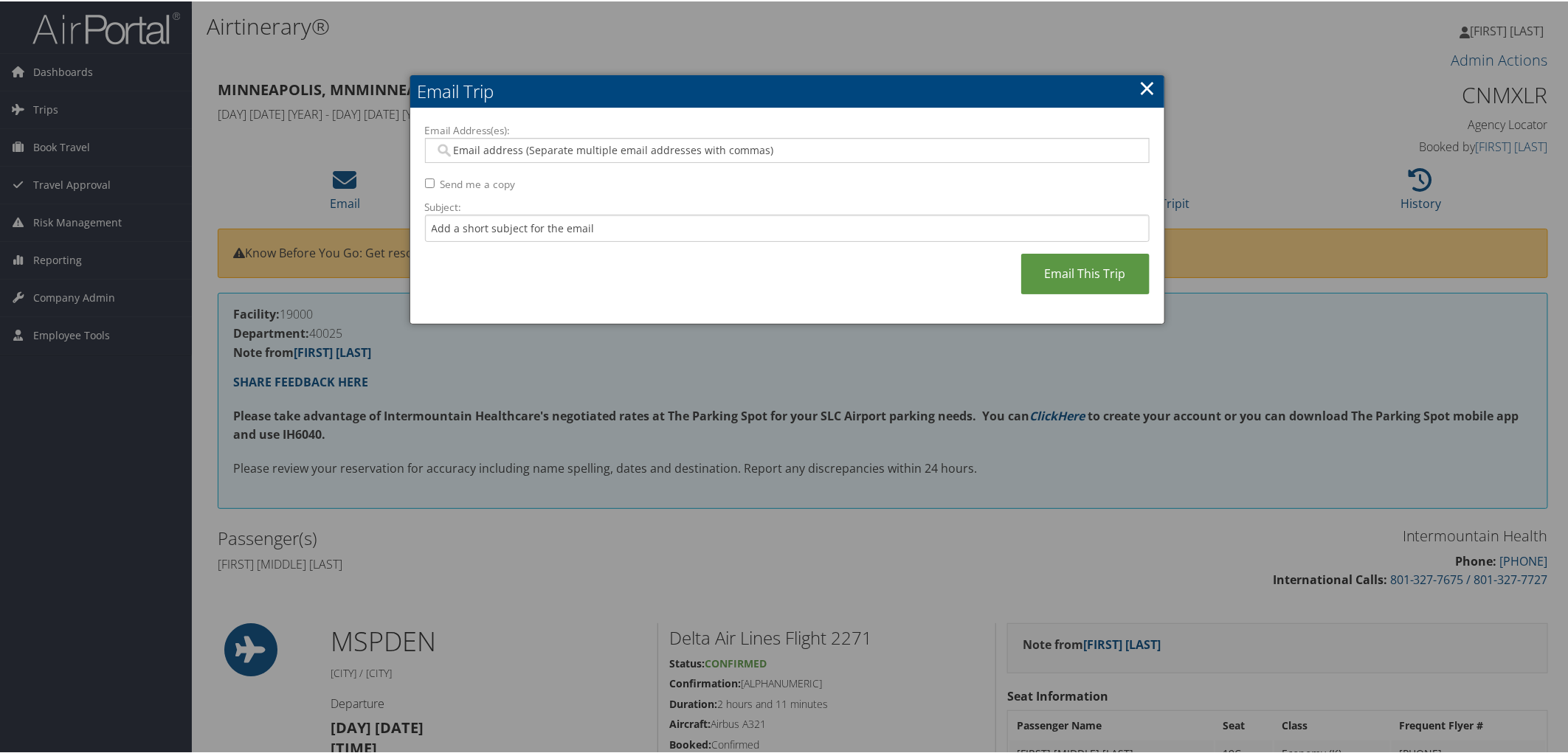click on "Email Address(es):" at bounding box center (787, 149) 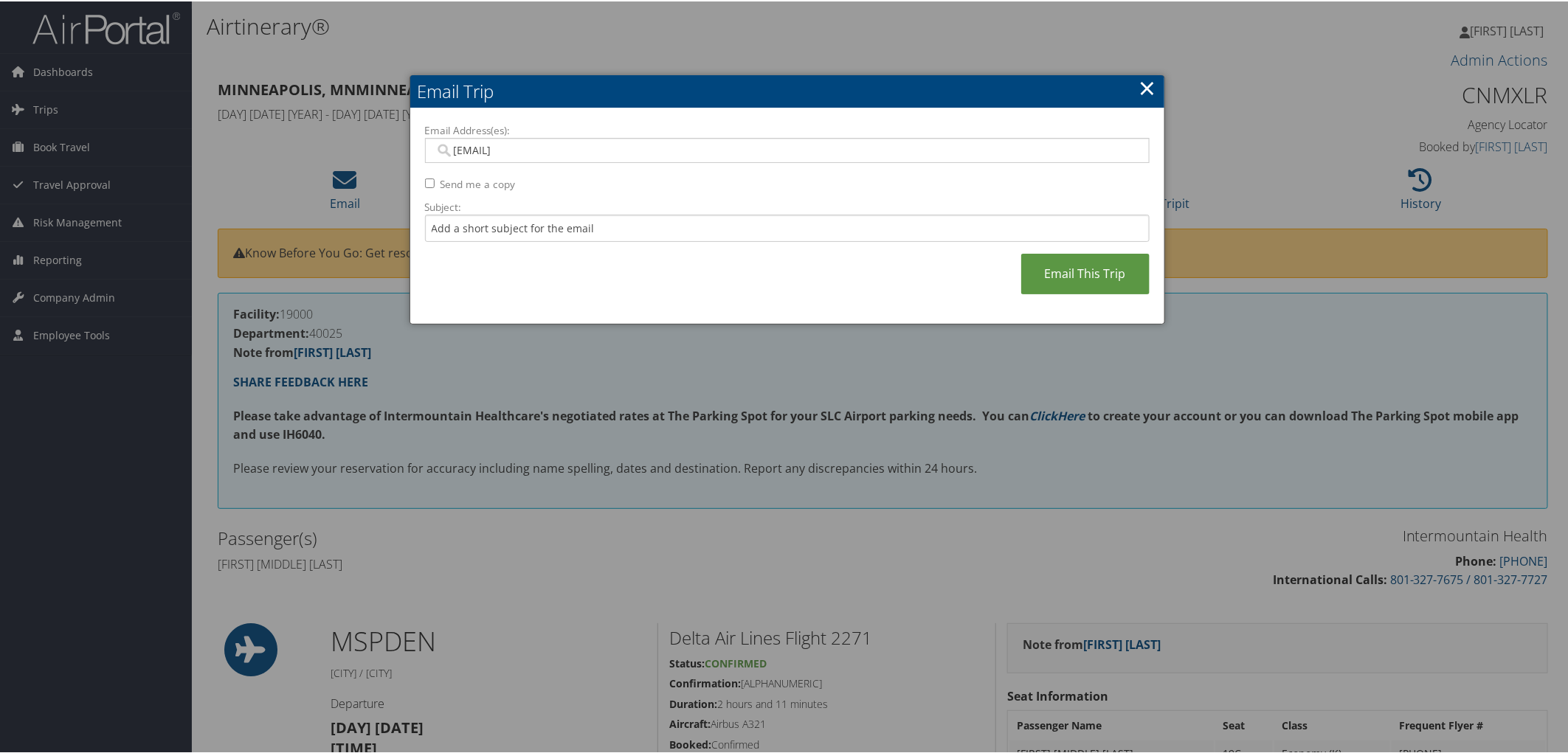type on "[EMAIL]" 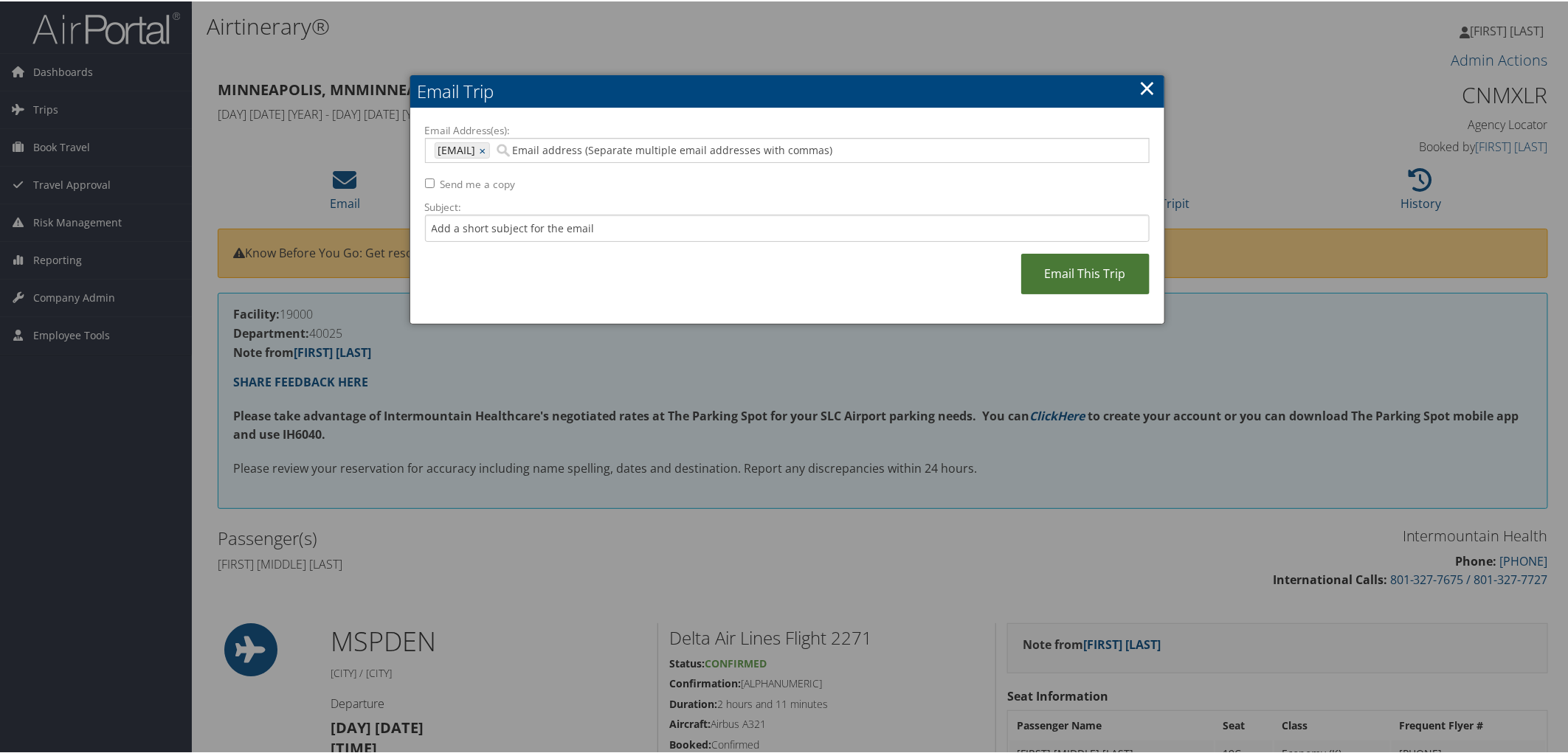 click on "Email This Trip" at bounding box center [1085, 272] 